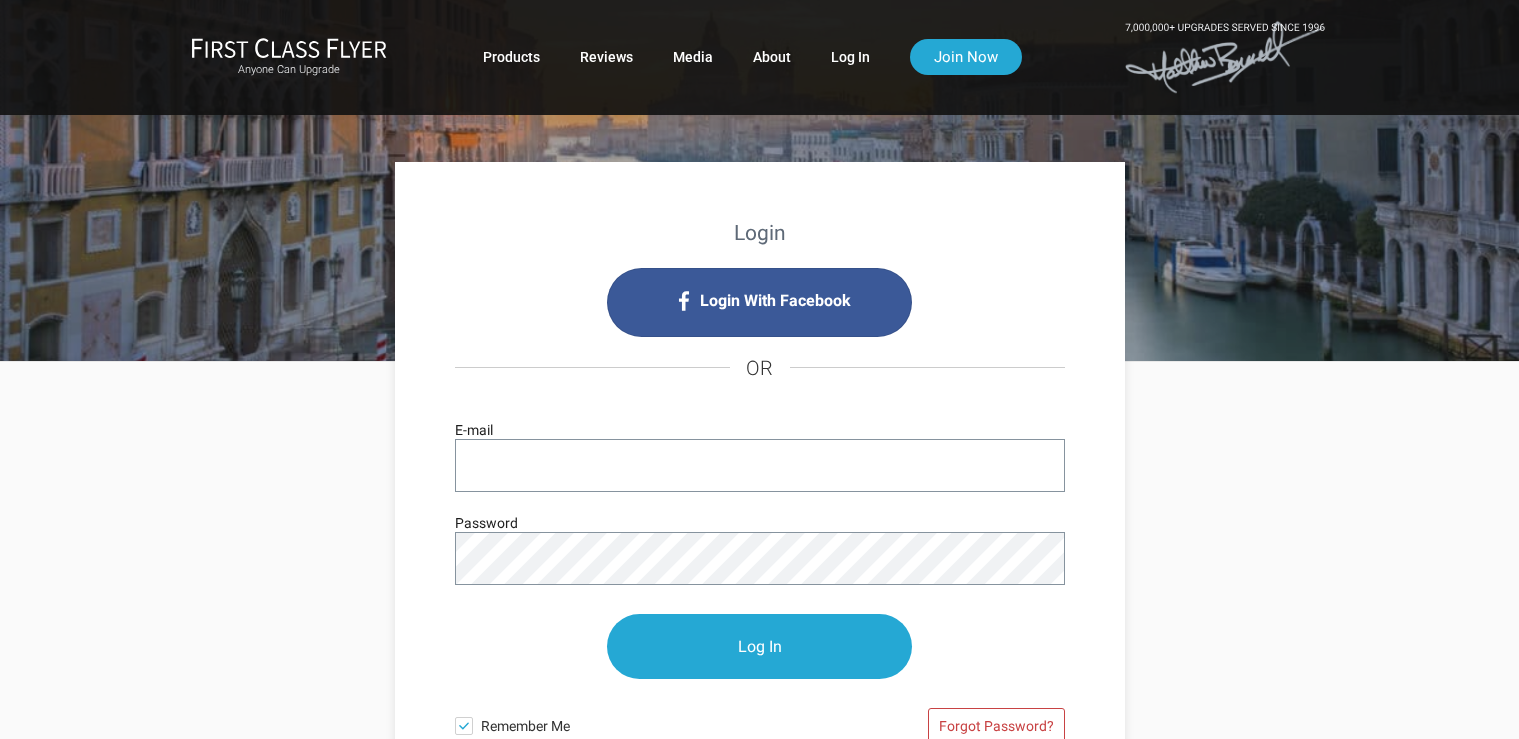 scroll, scrollTop: 0, scrollLeft: 0, axis: both 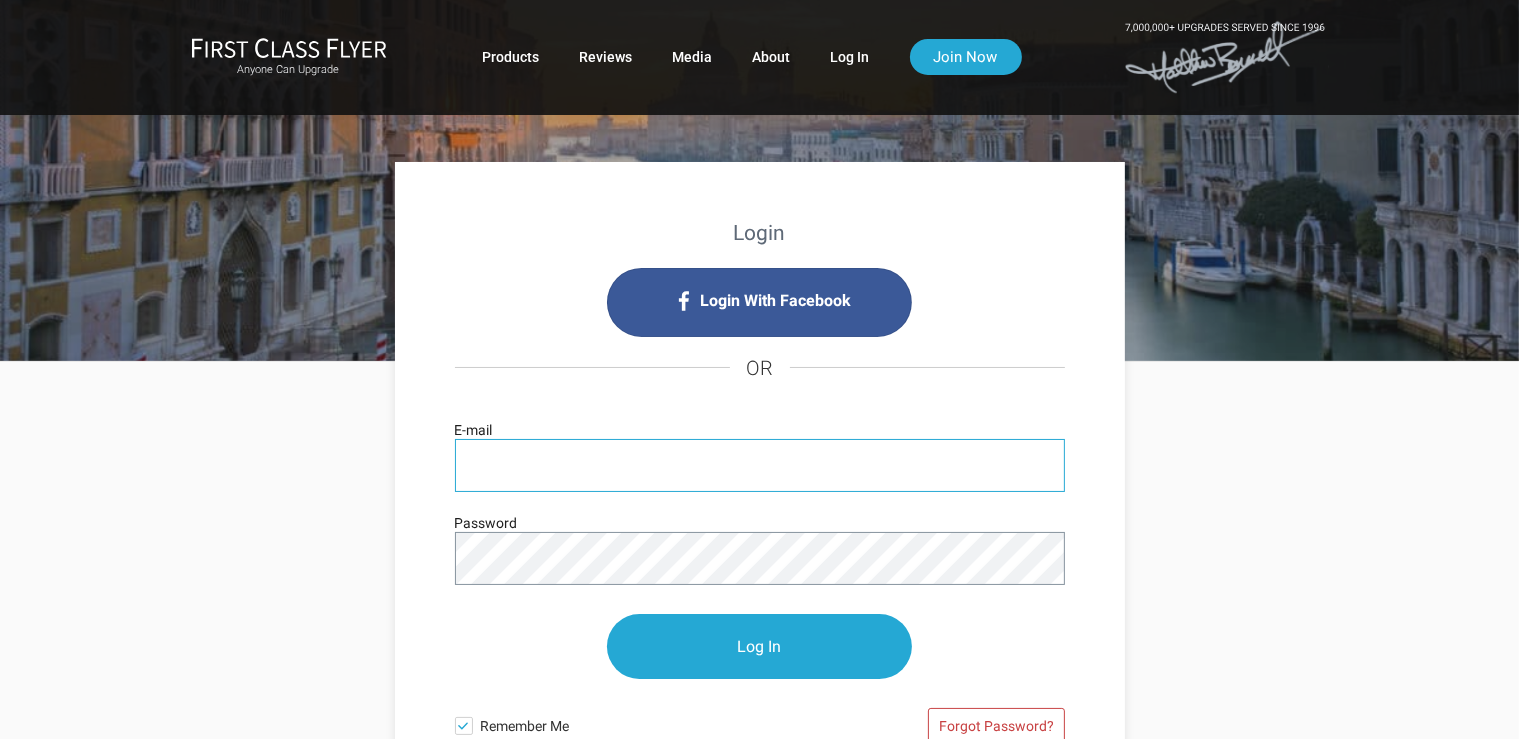 click on "E-mail" at bounding box center [760, 465] 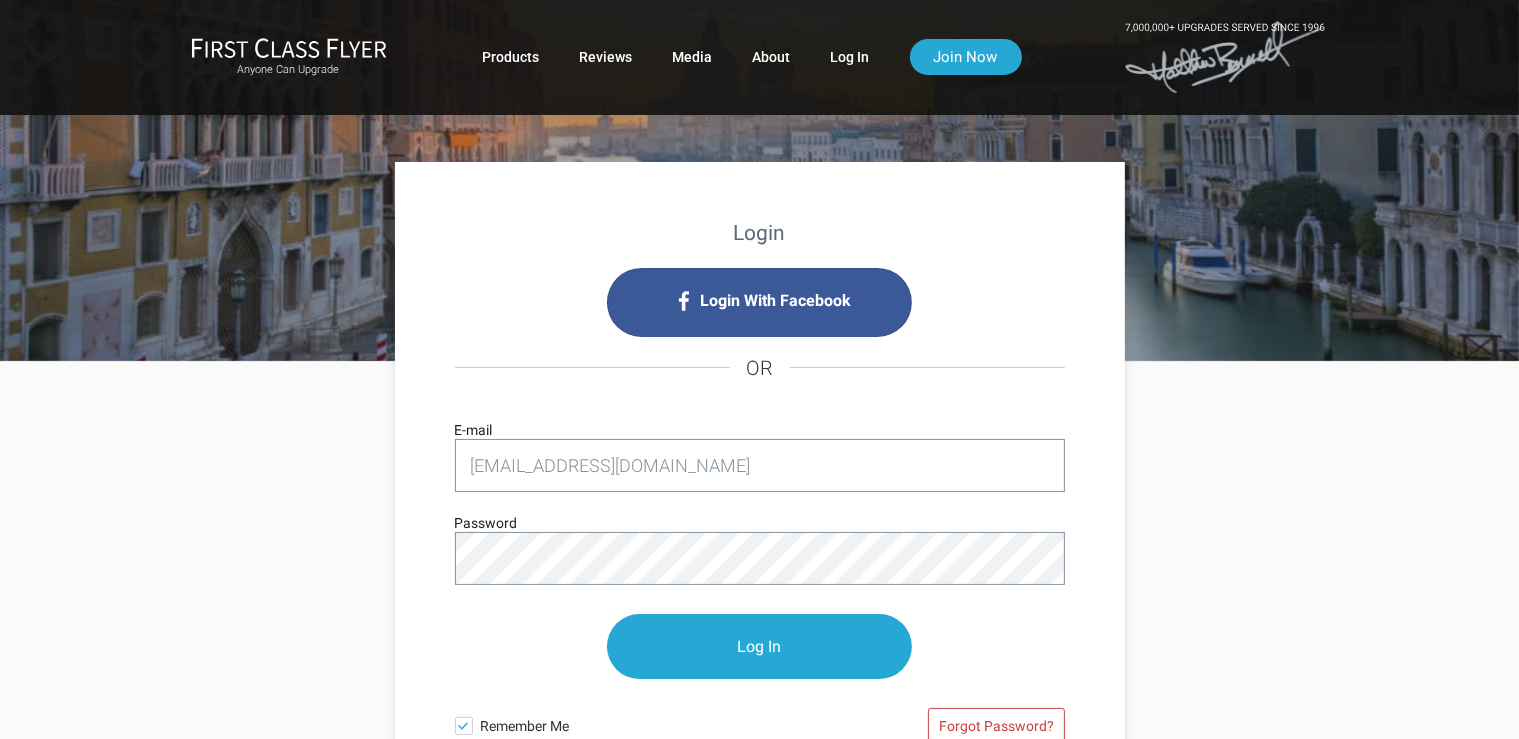 type on "[EMAIL_ADDRESS][DOMAIN_NAME]" 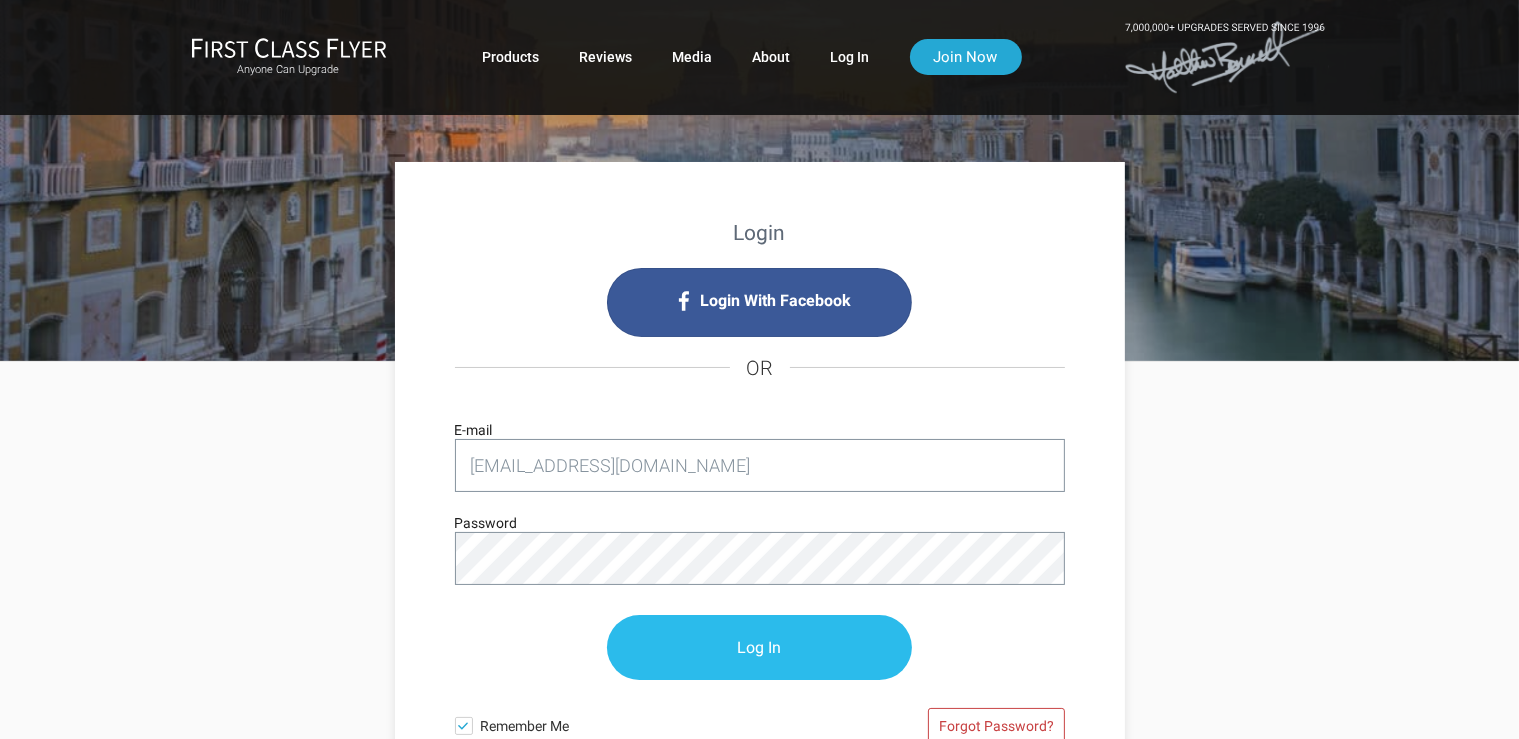 click on "Log In" at bounding box center [759, 647] 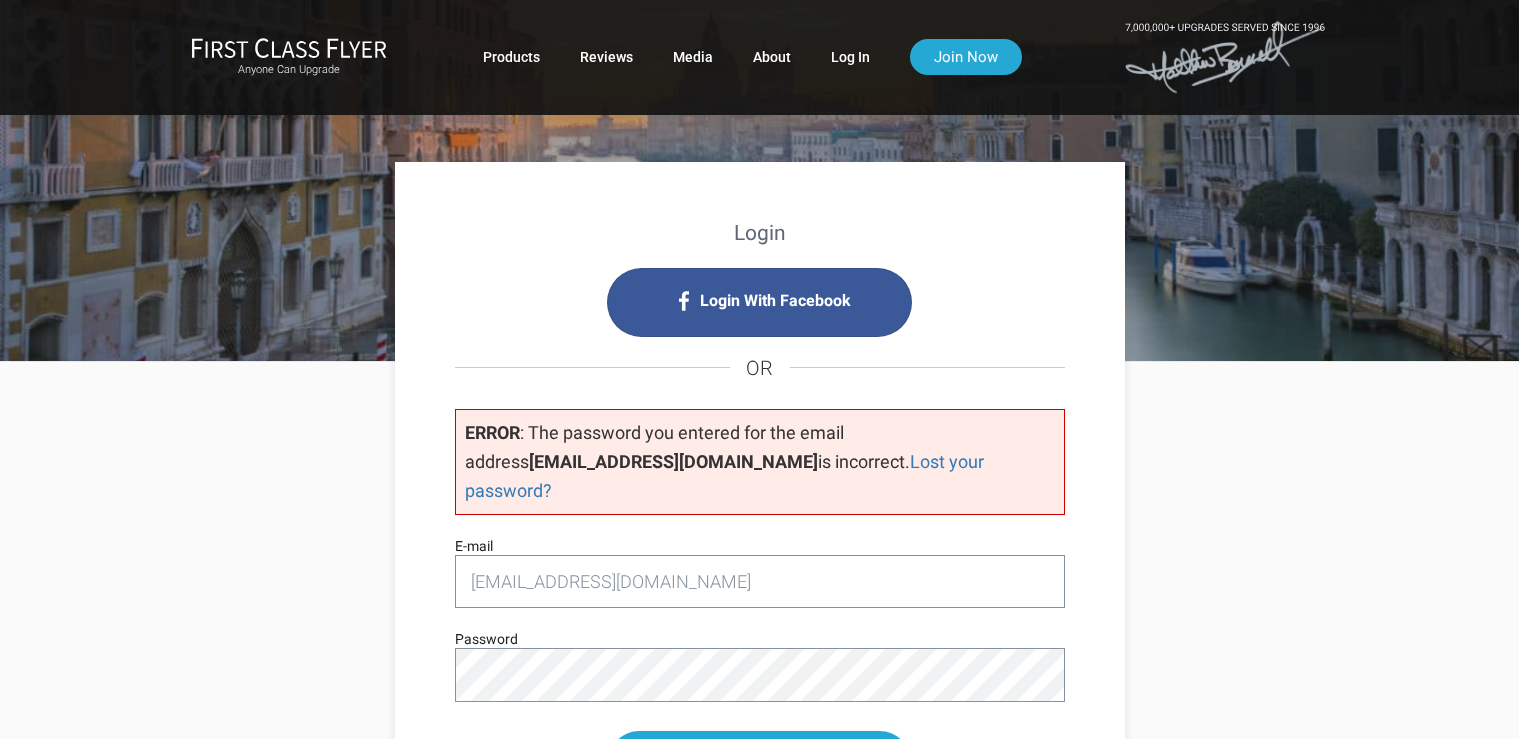 scroll, scrollTop: 0, scrollLeft: 0, axis: both 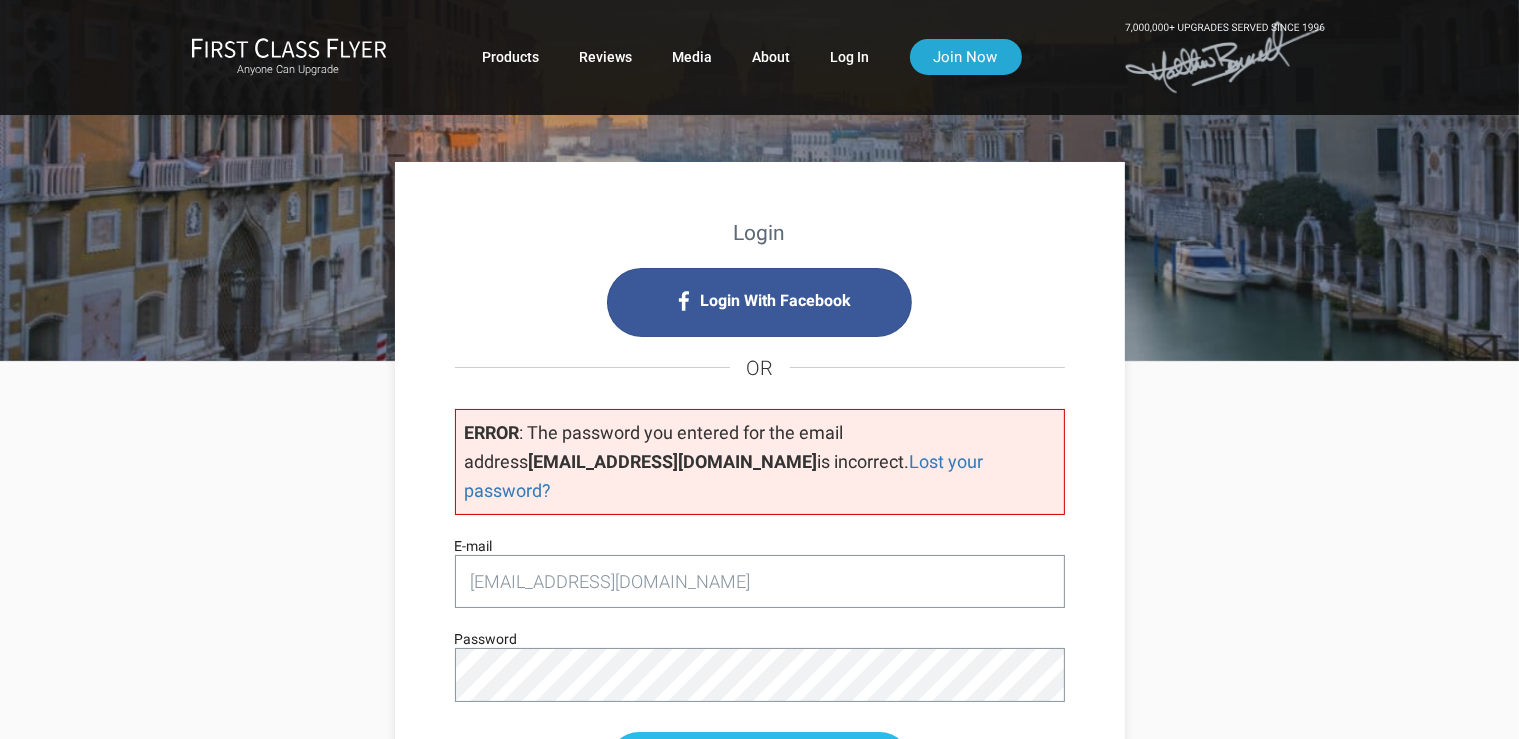 click on "Log In" at bounding box center (759, 764) 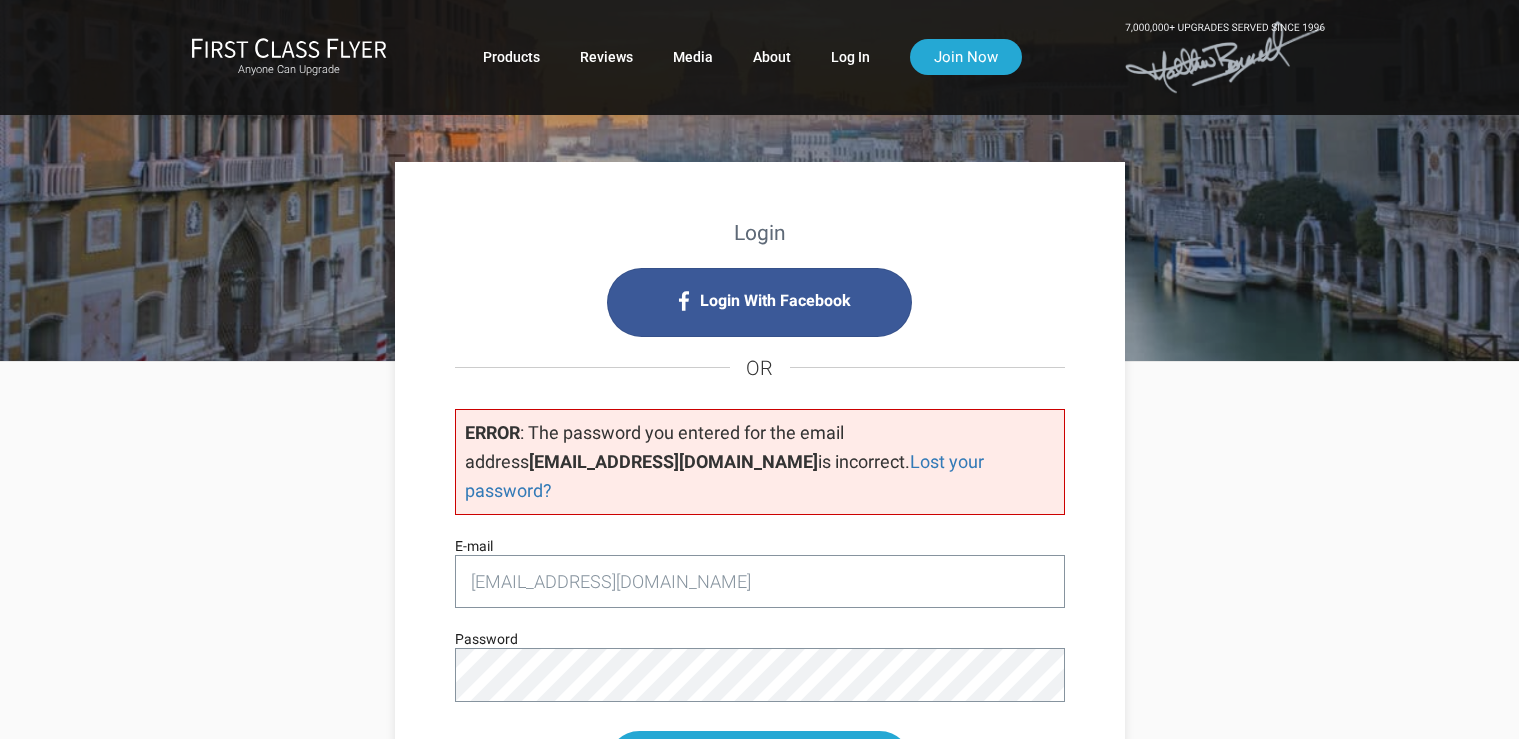 scroll, scrollTop: 0, scrollLeft: 0, axis: both 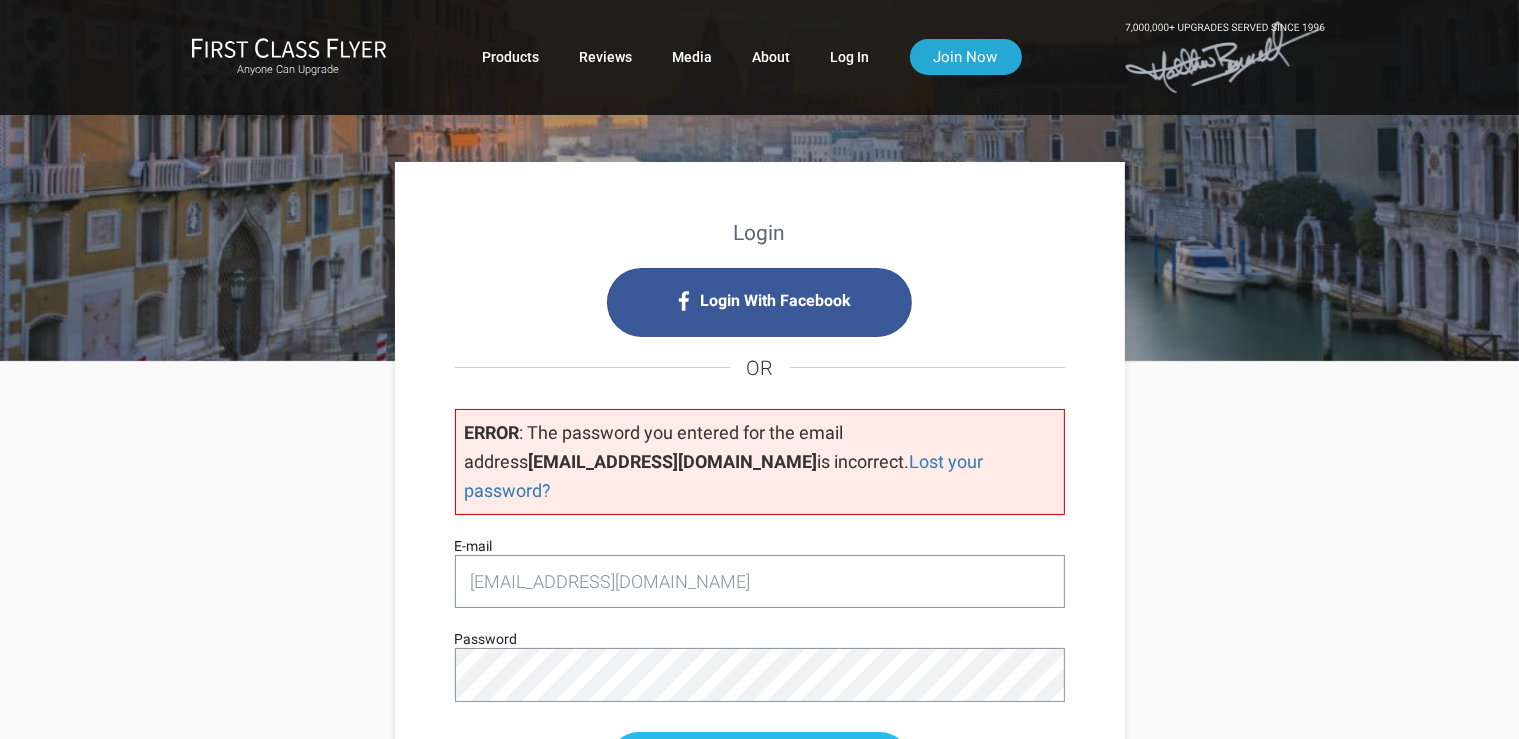 click on "Log In" at bounding box center (759, 764) 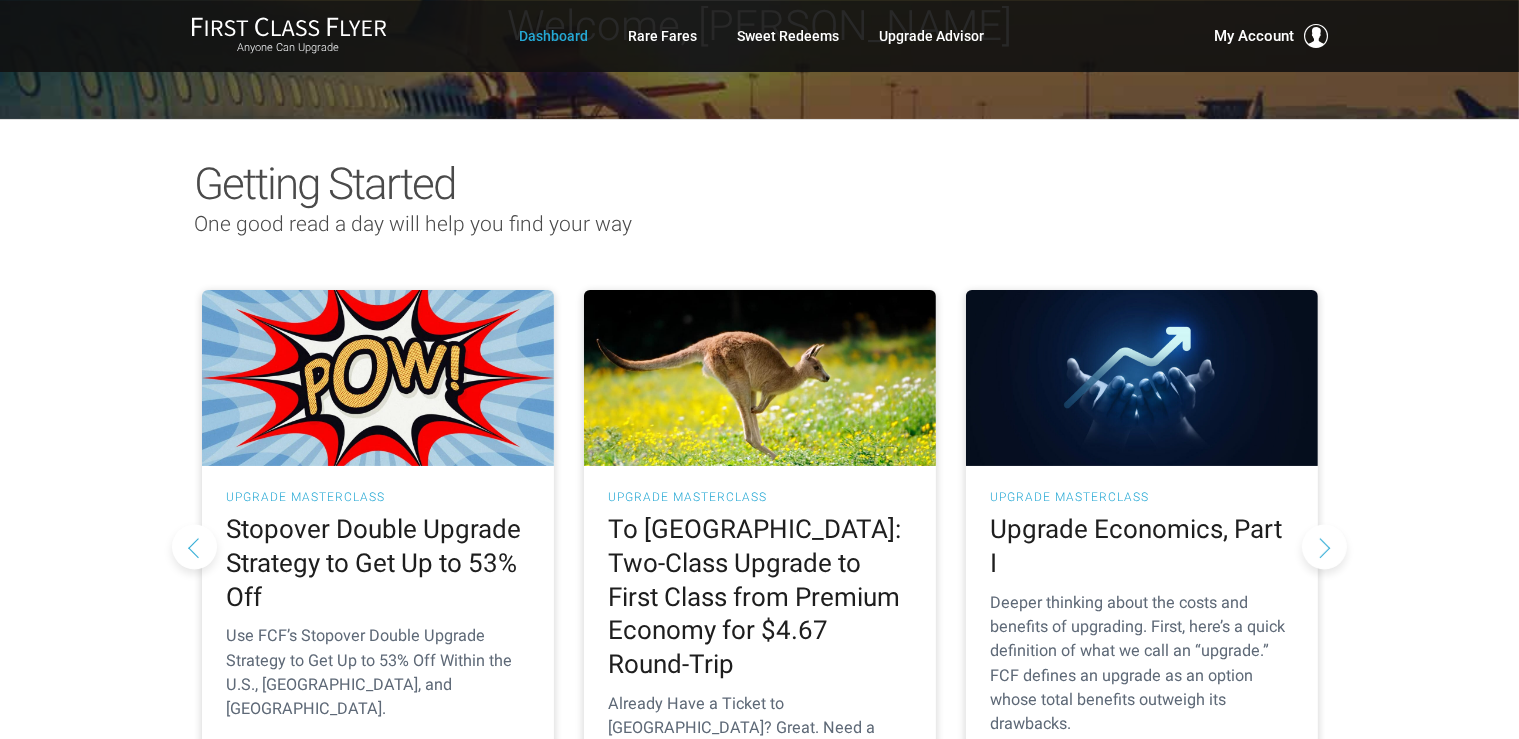 scroll, scrollTop: 0, scrollLeft: 0, axis: both 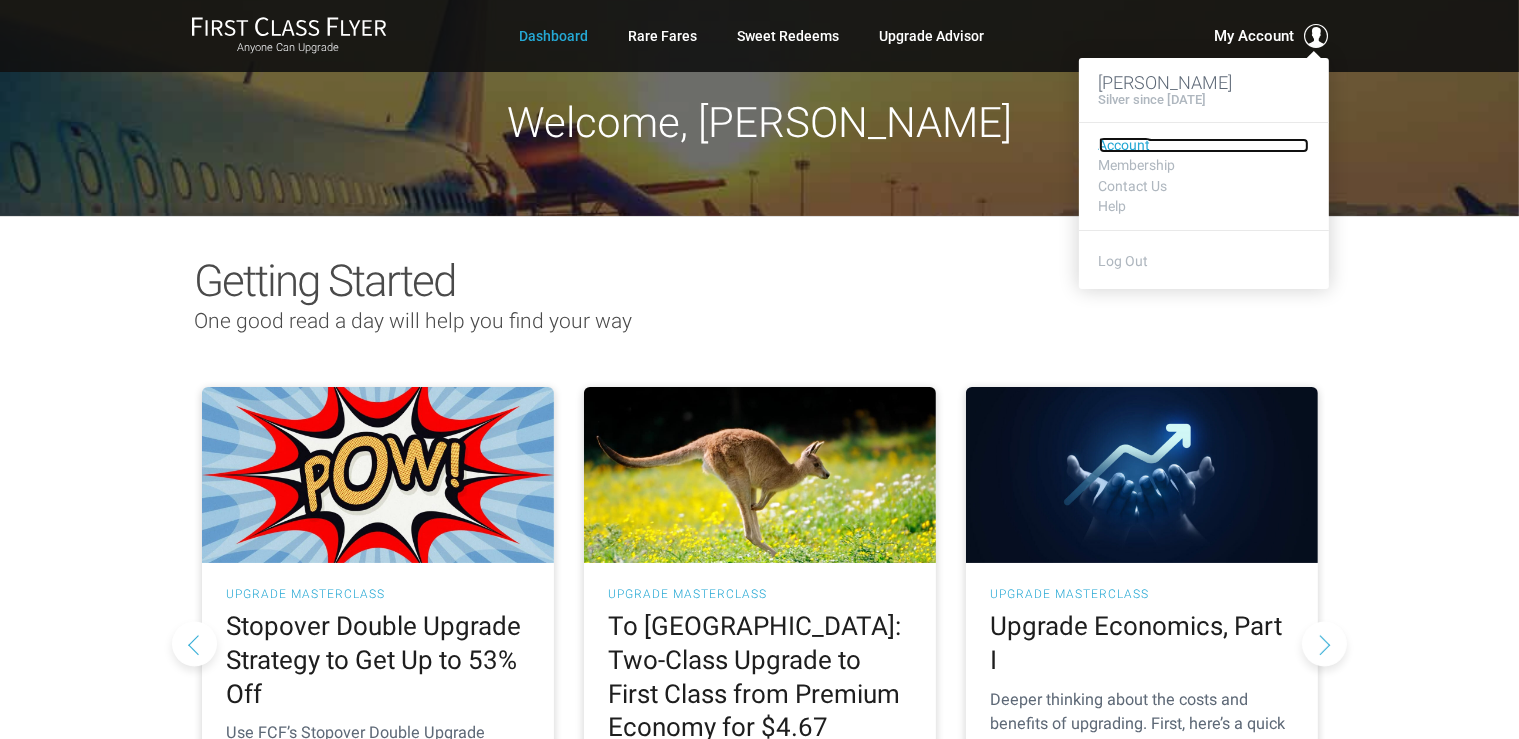 click on "Account" at bounding box center [1204, 145] 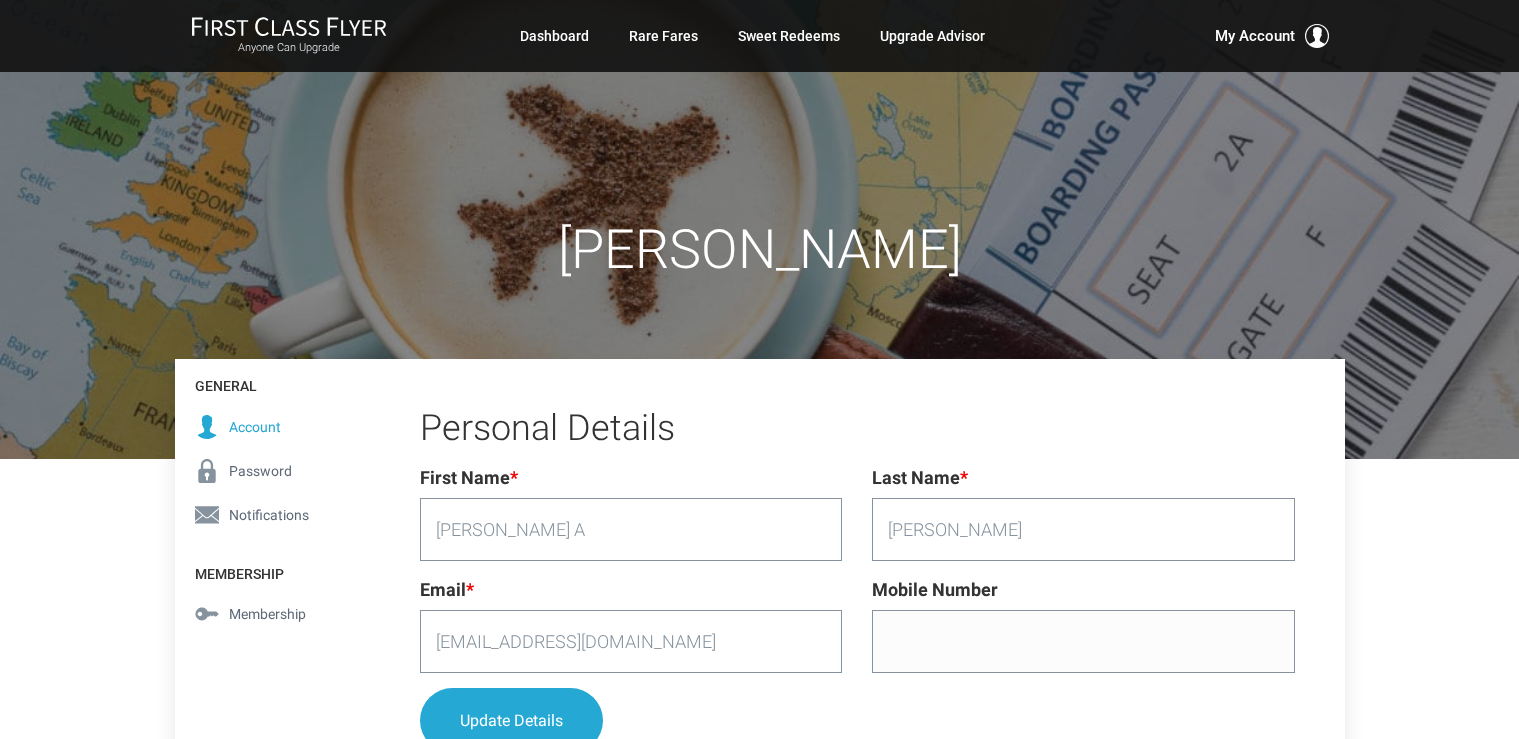 scroll, scrollTop: 0, scrollLeft: 0, axis: both 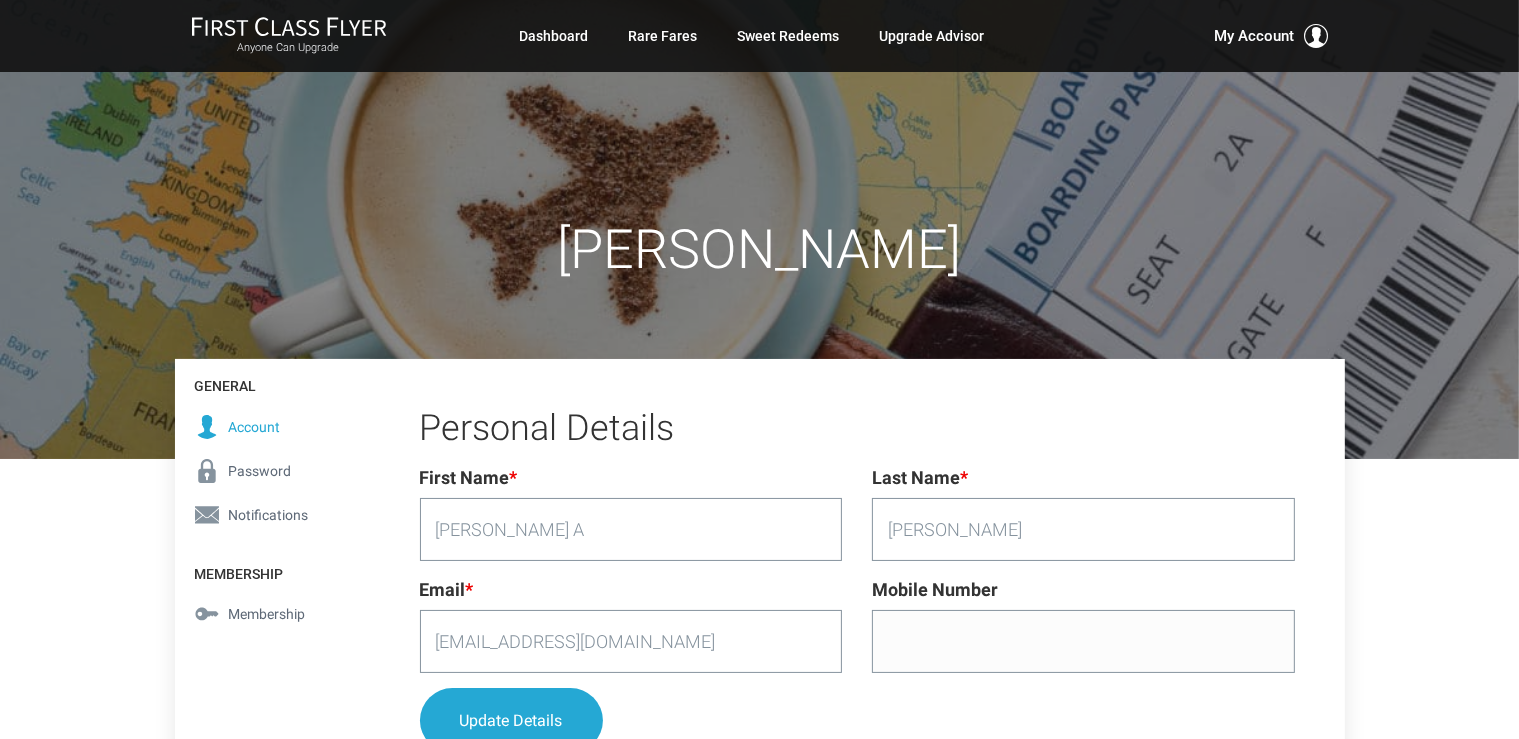 click on "[PERSON_NAME]
General
Account
Password
Notifications
Membership
Membership
General" at bounding box center [759, 409] 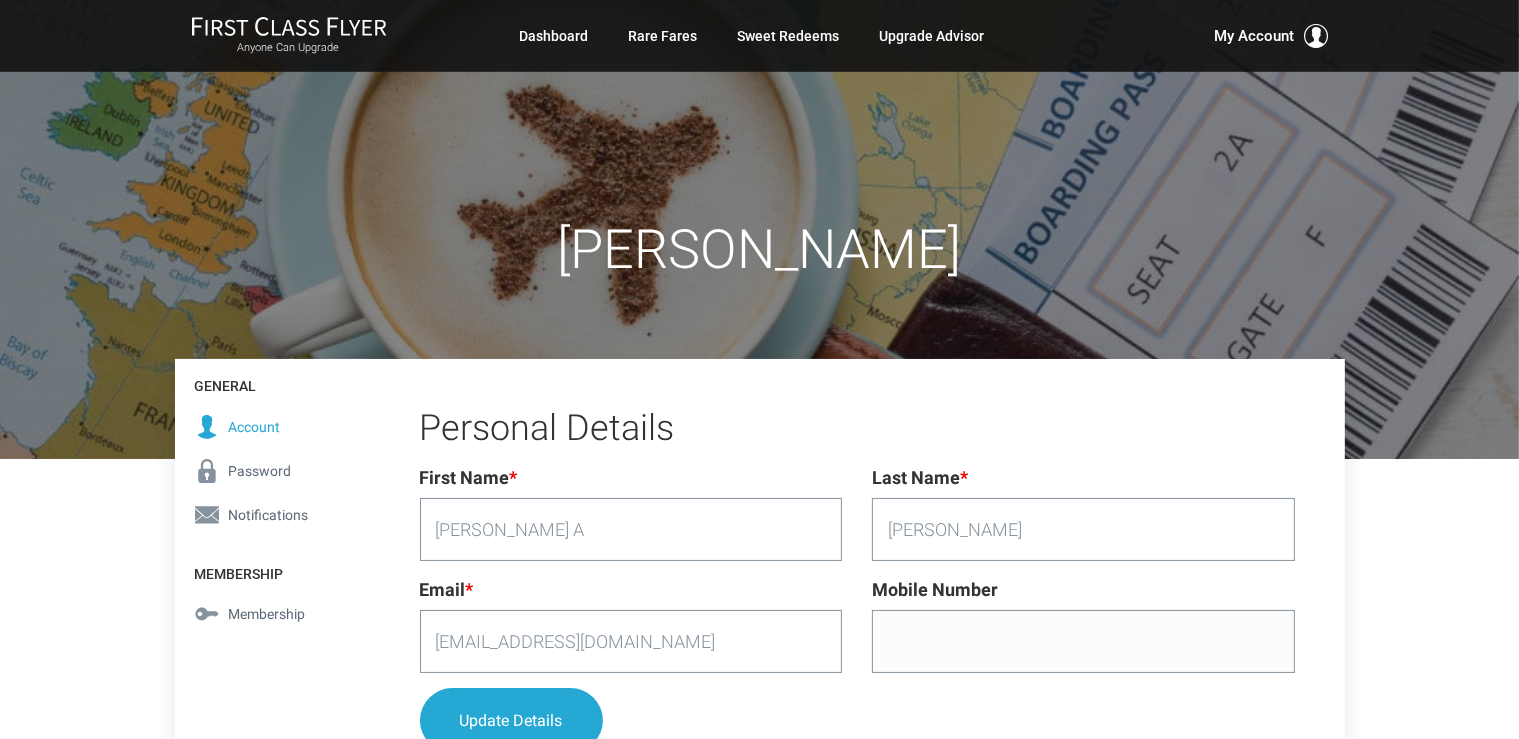 scroll, scrollTop: 0, scrollLeft: 0, axis: both 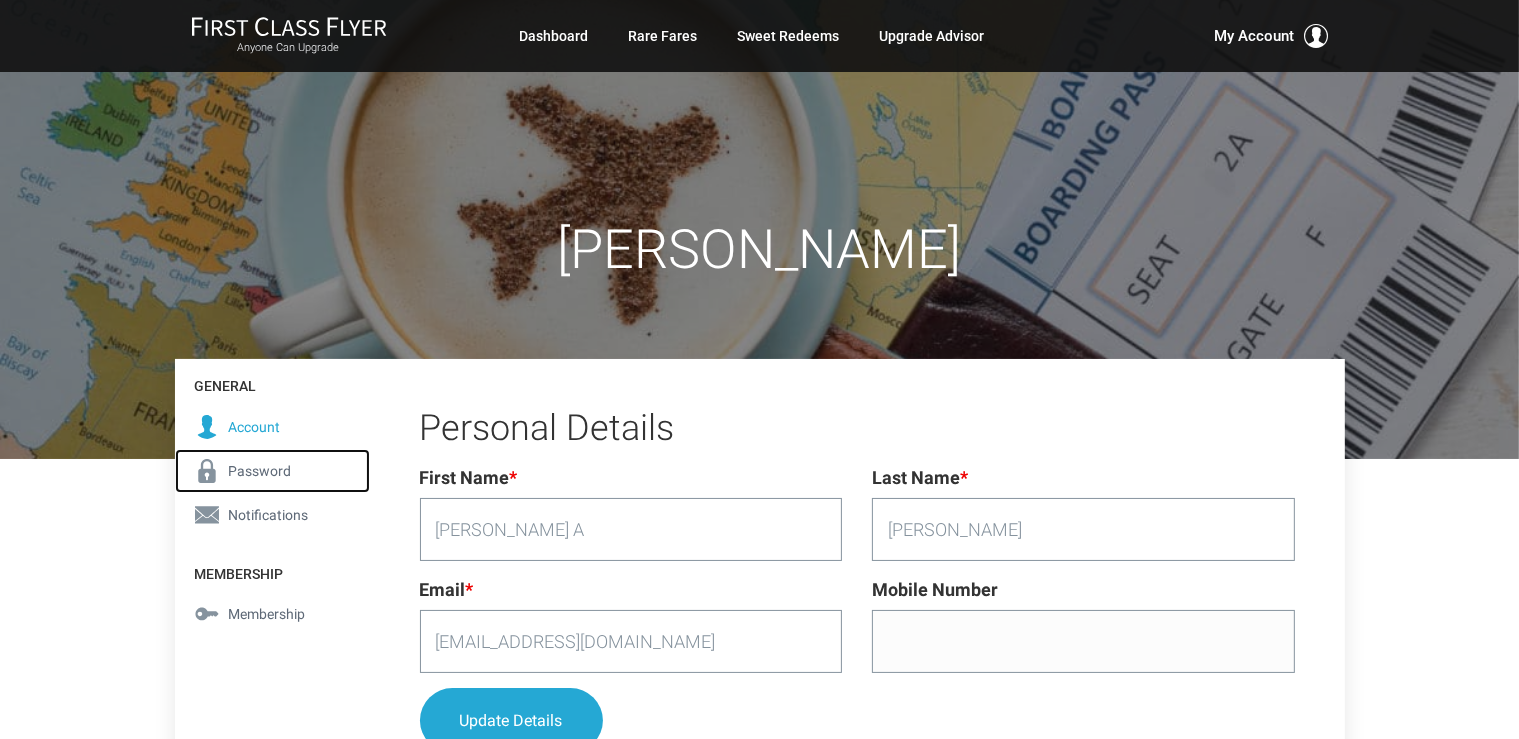 click on "Password" at bounding box center [260, 471] 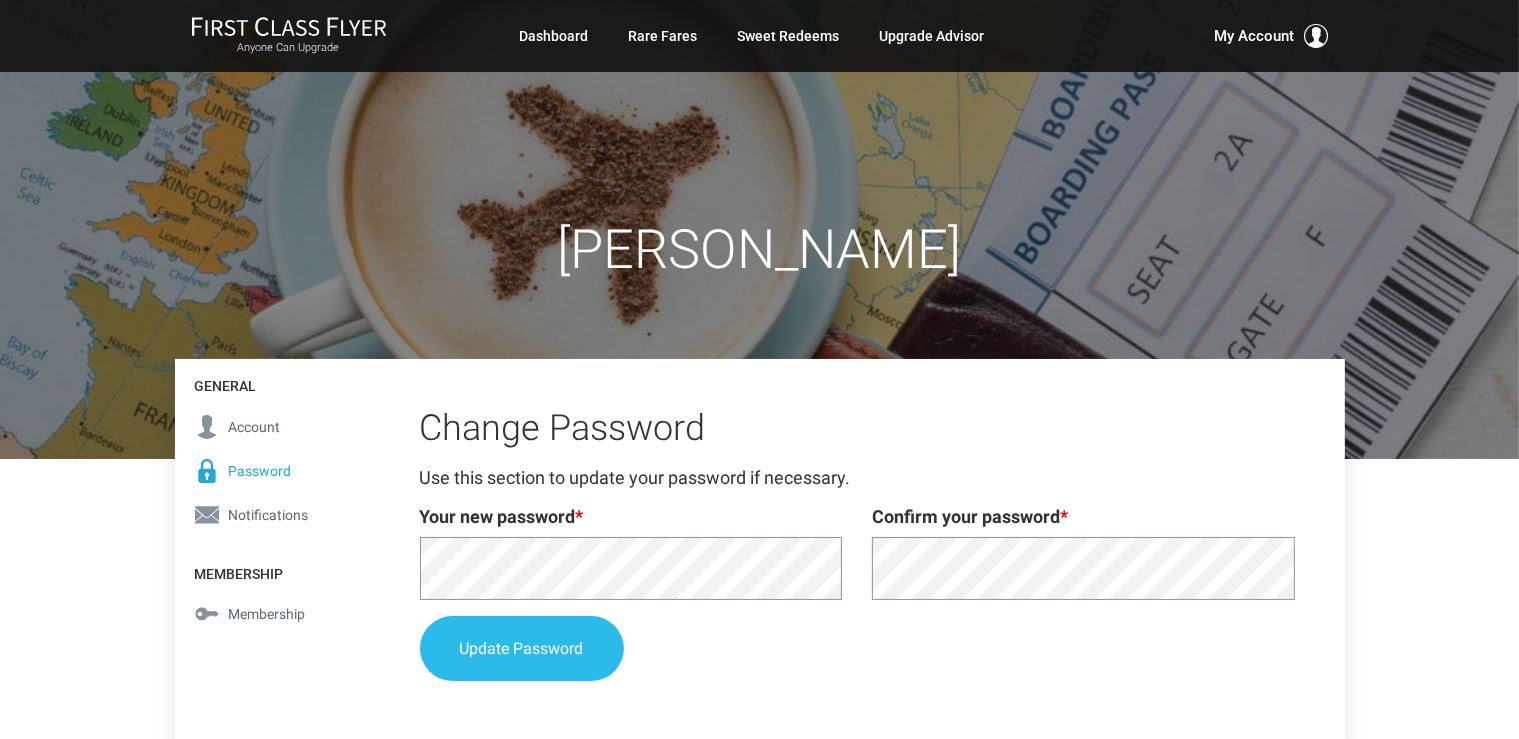 click on "Update Password" at bounding box center (522, 648) 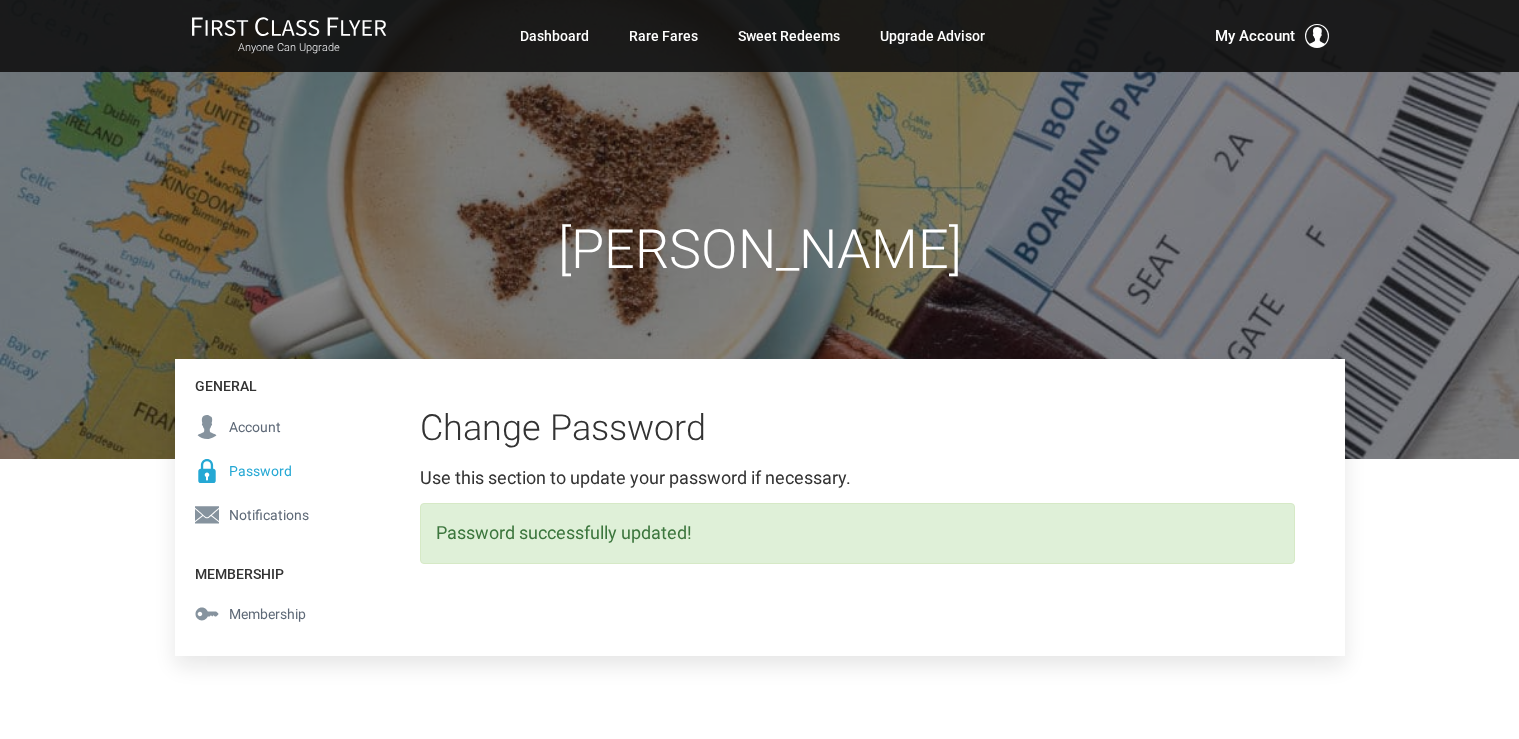 scroll, scrollTop: 0, scrollLeft: 0, axis: both 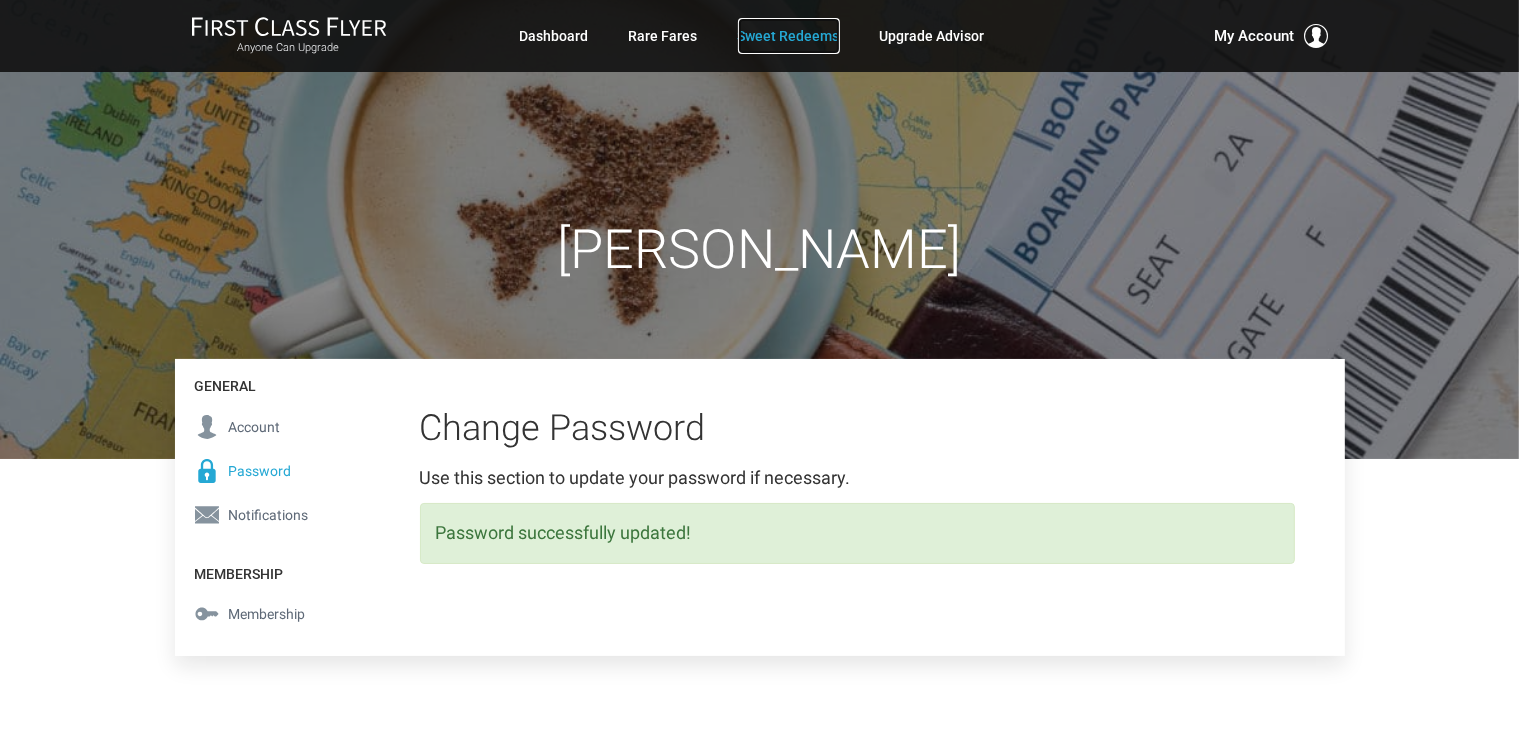 click on "Sweet Redeems" at bounding box center [789, 36] 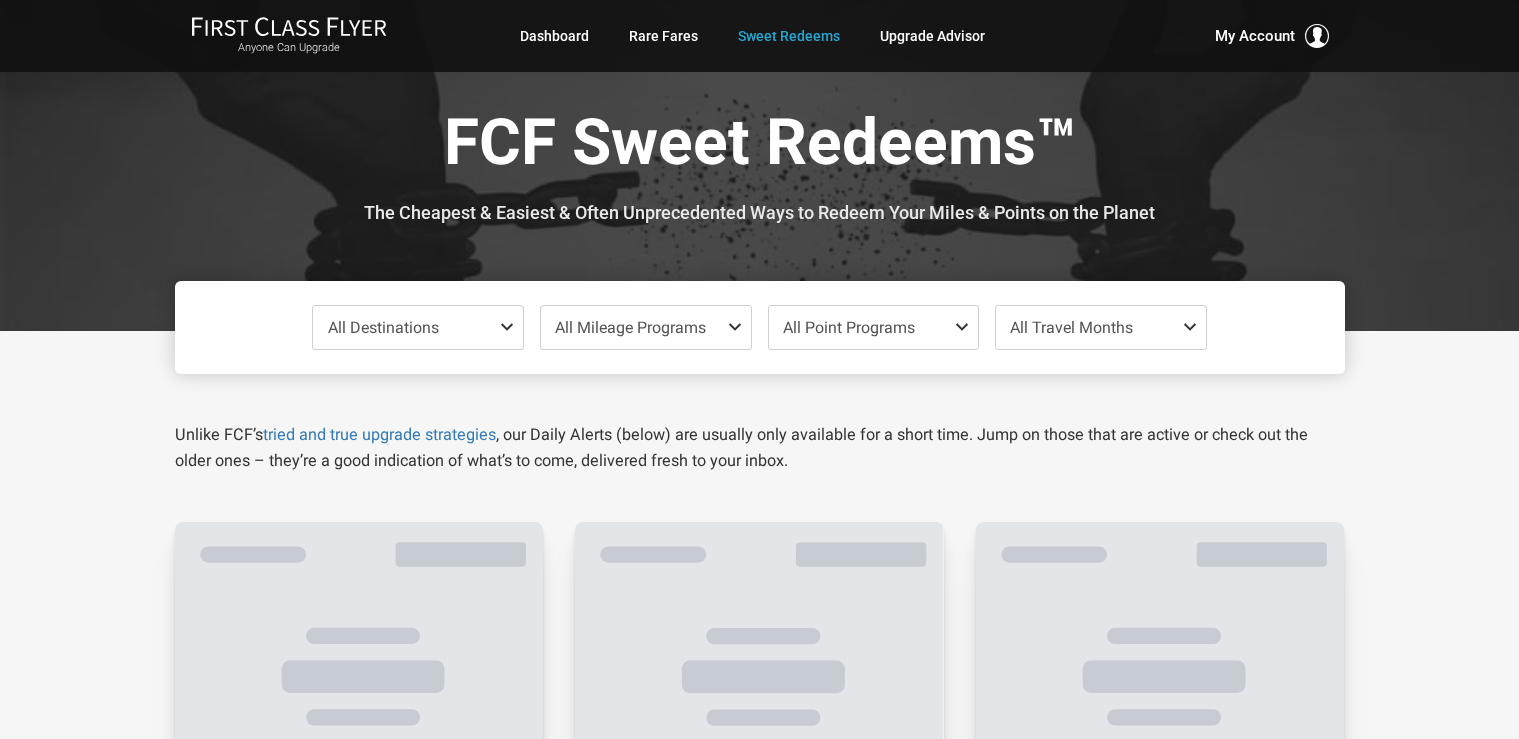 scroll, scrollTop: 0, scrollLeft: 0, axis: both 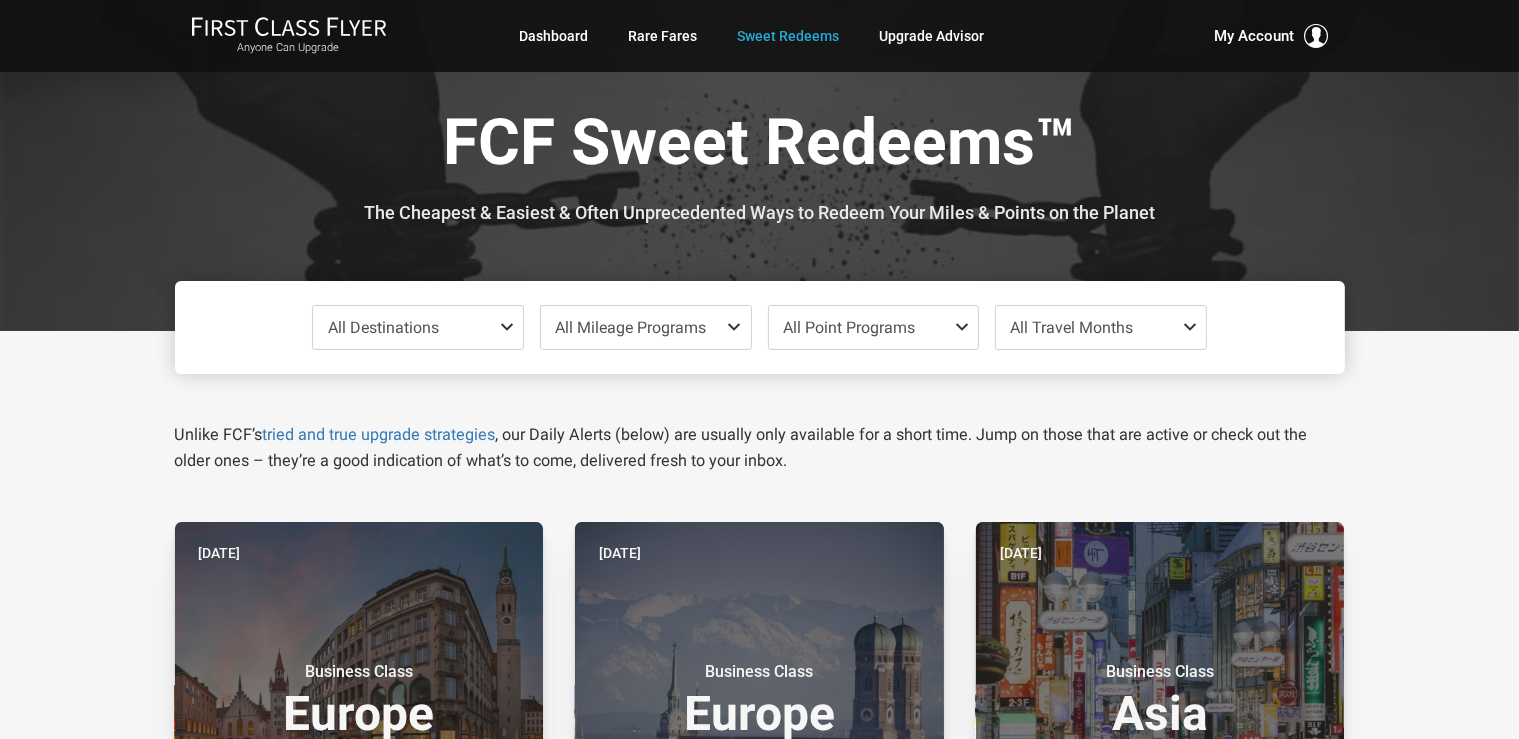 click on "All Destinations Uncheck All Africa  only  Asia  only  Caribbean  only  Europe  only  Hawaii  only  India  only  Mexico  only  Middle East  only  North America  only  South America  only  South Pacific  only  All Mileage Programs Uncheck All Air Canada miles  only  Alaska miles  only  All Nippon miles  only  American miles  only  British Airways miles  only  Delta miles  only  United miles  only  Other  only  All Point Programs Uncheck All Amex points  only  Chase points  only  Citi points  only  ITA Airways (Volare) points  only  Marriott points  only  All Travel Months Check All Jul Aug Sep Oct Nov Dec Jan Feb Mar Apr May Jun  Unlike FCF’s  tried and true upgrade strategies , our Daily Alerts (below) are usually only available for a short time. Jump on those that are active or check out the older ones – they’re a good indication of what’s to come, delivered fresh to your inbox.  Yesterday Business Class  Europe  Use These Miles / Points: Travel on: Nov and Dec 2025; Jan and Mar 2026 210,000  Europe" at bounding box center (759, 1719) 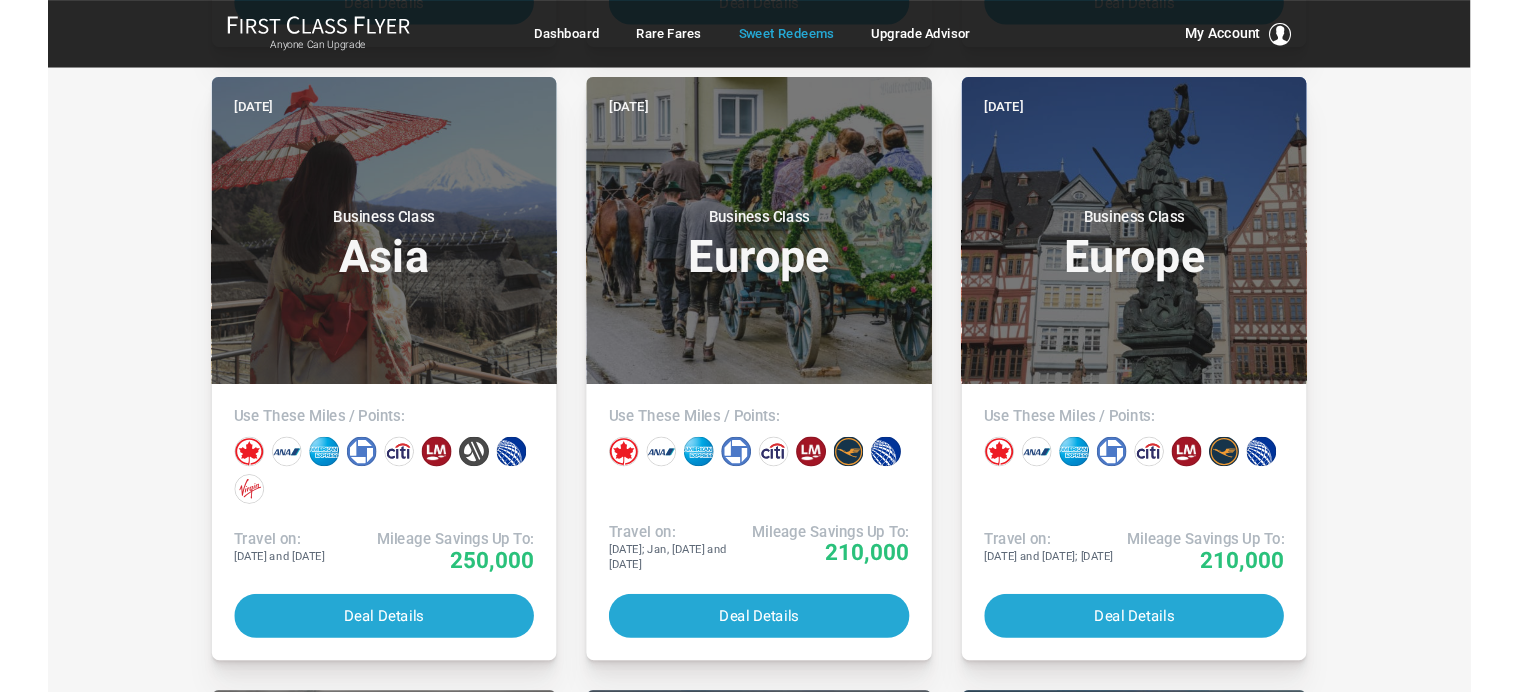 scroll, scrollTop: 1108, scrollLeft: 0, axis: vertical 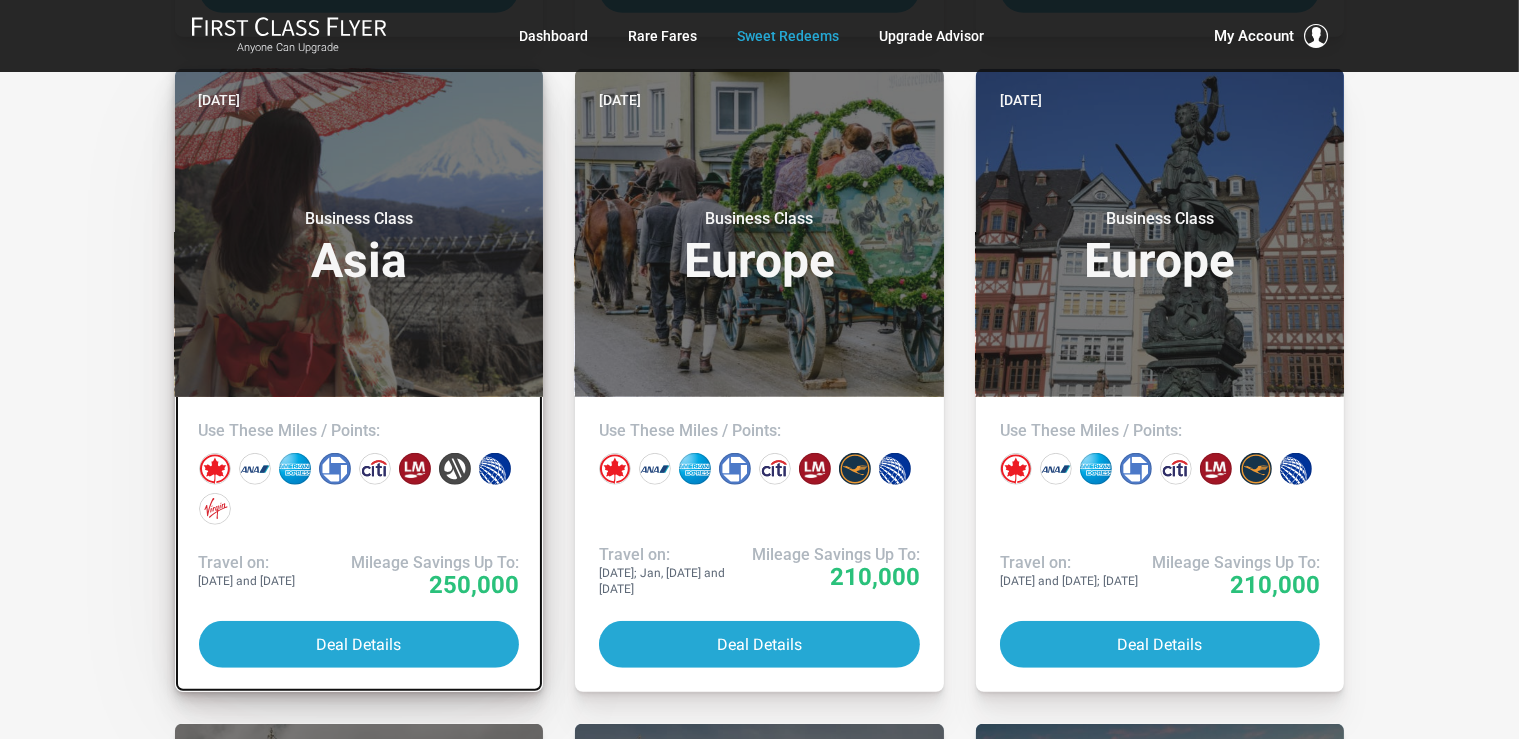 click at bounding box center (455, 469) 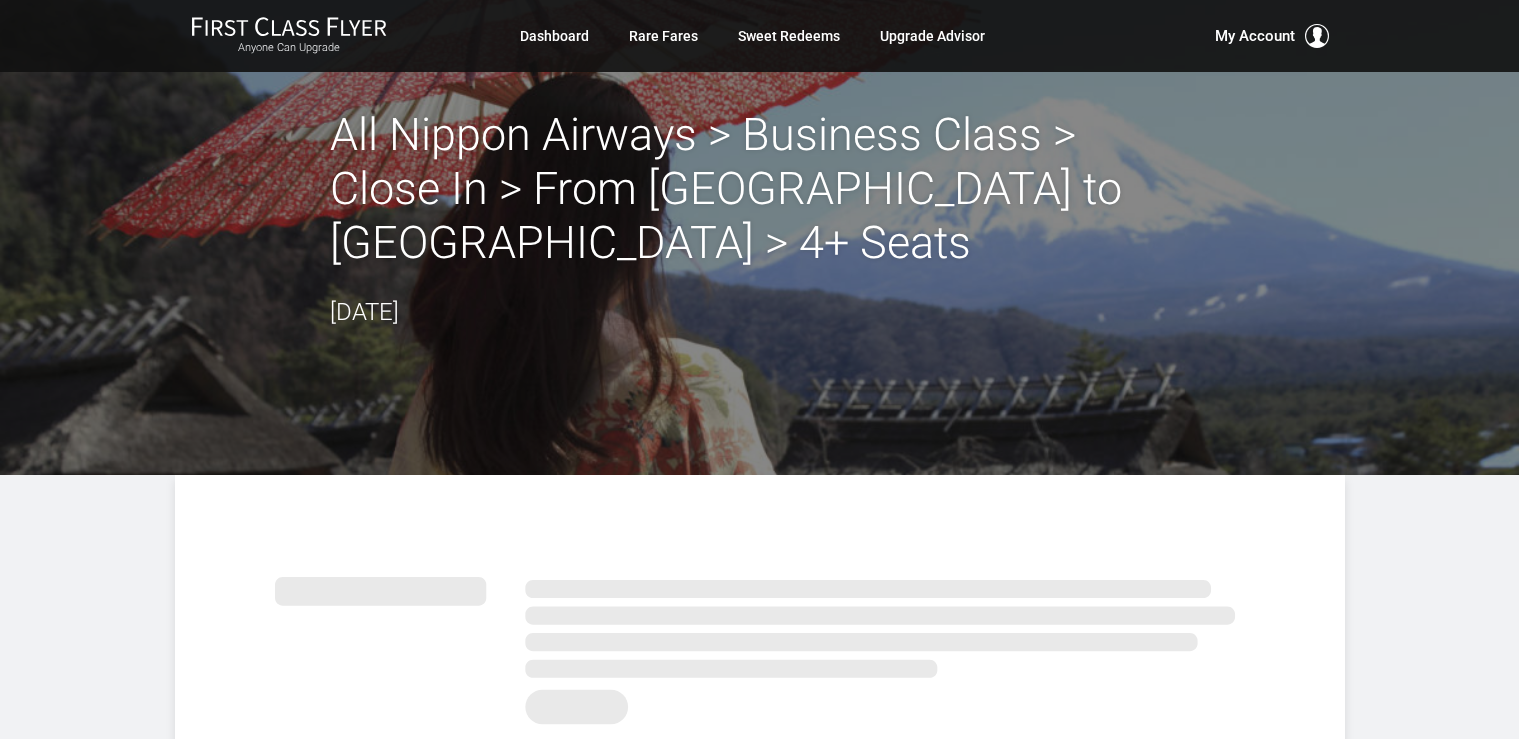 scroll, scrollTop: 0, scrollLeft: 0, axis: both 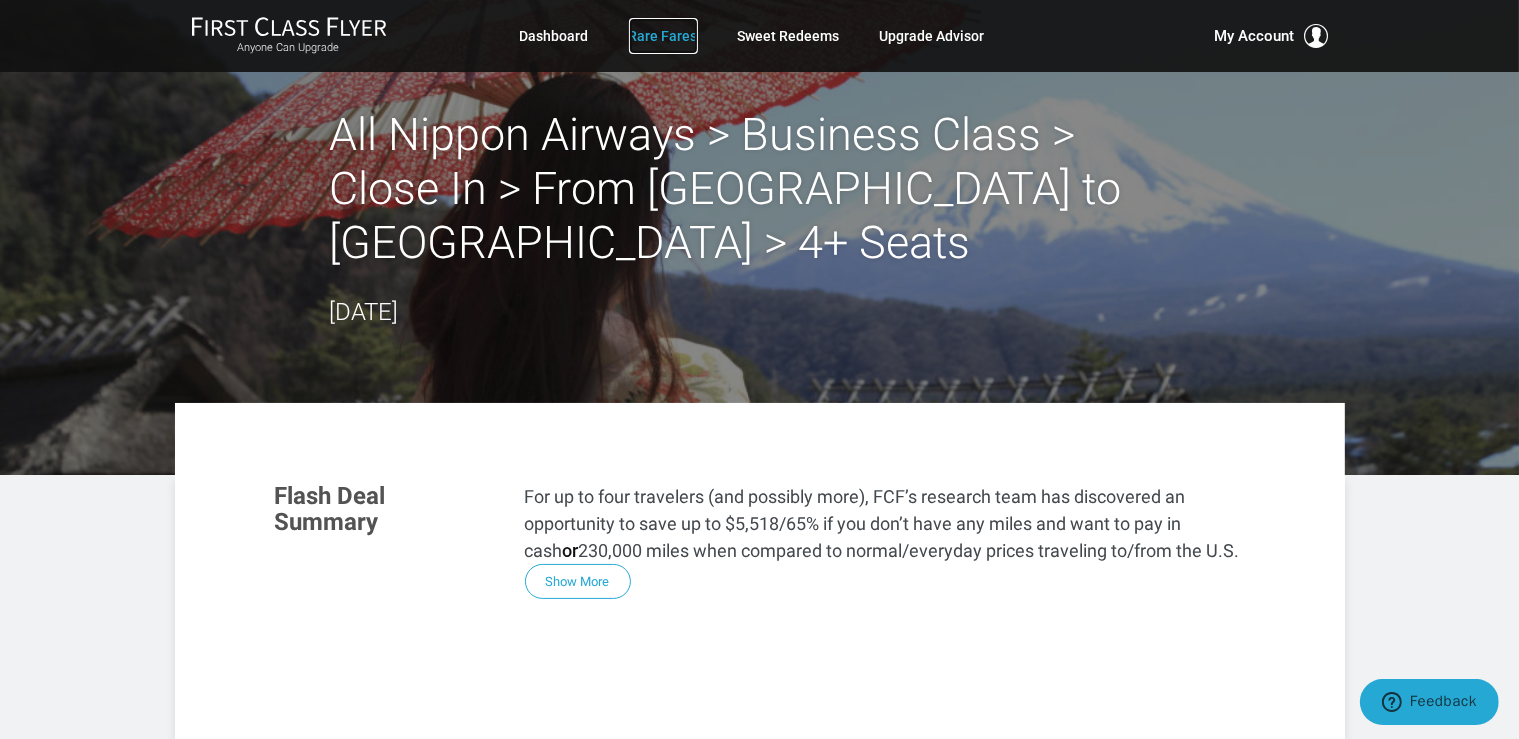 click on "Rare Fares" at bounding box center [663, 36] 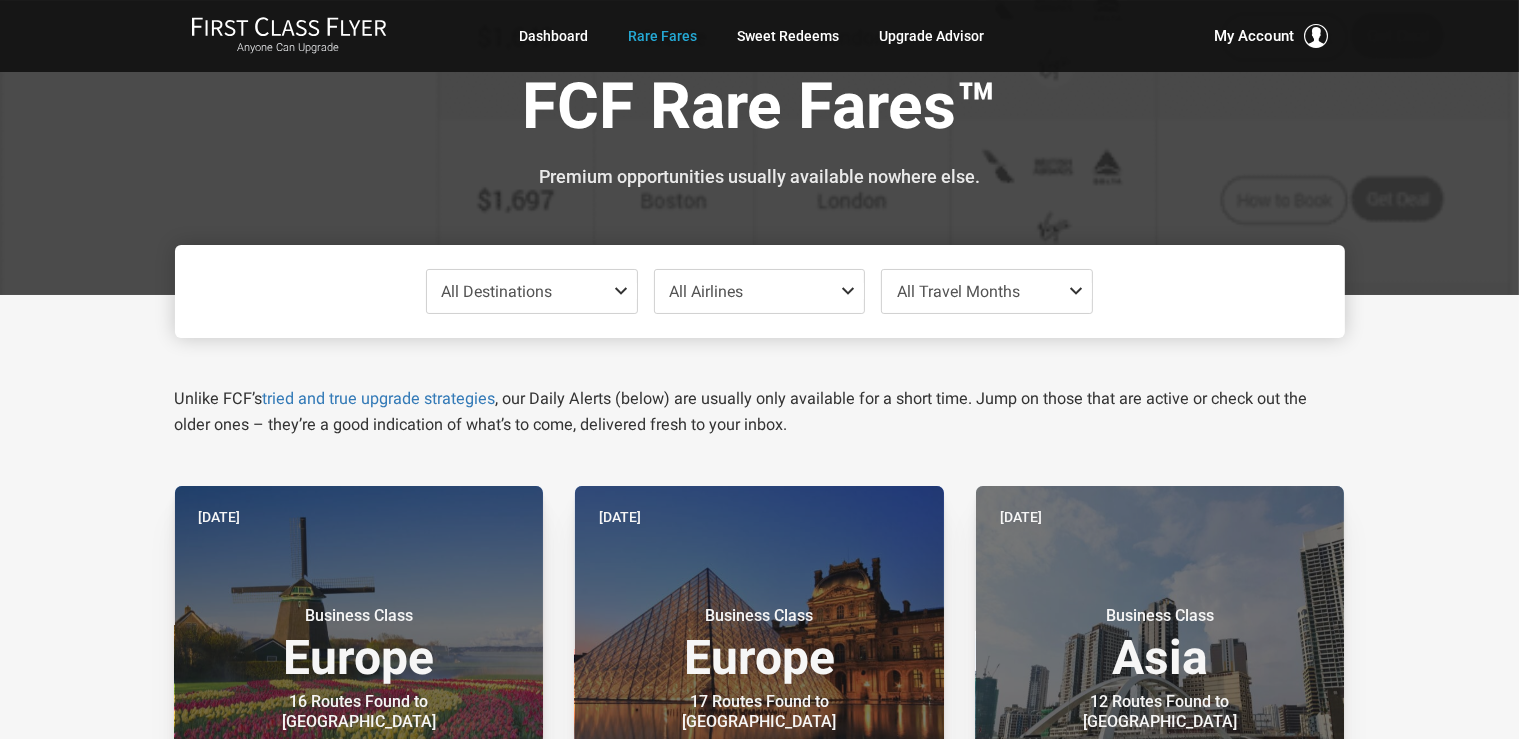 scroll, scrollTop: 0, scrollLeft: 0, axis: both 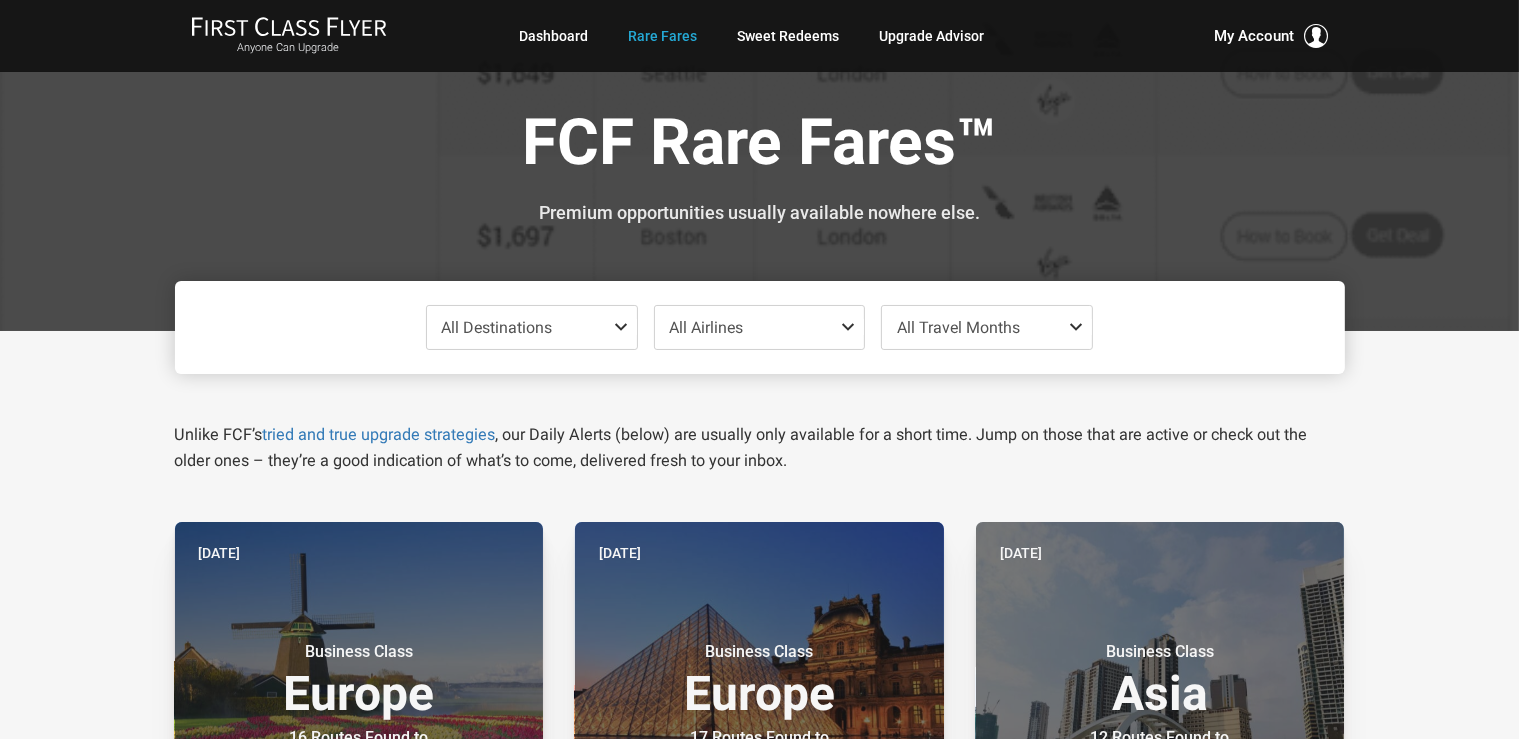 click at bounding box center (852, 327) 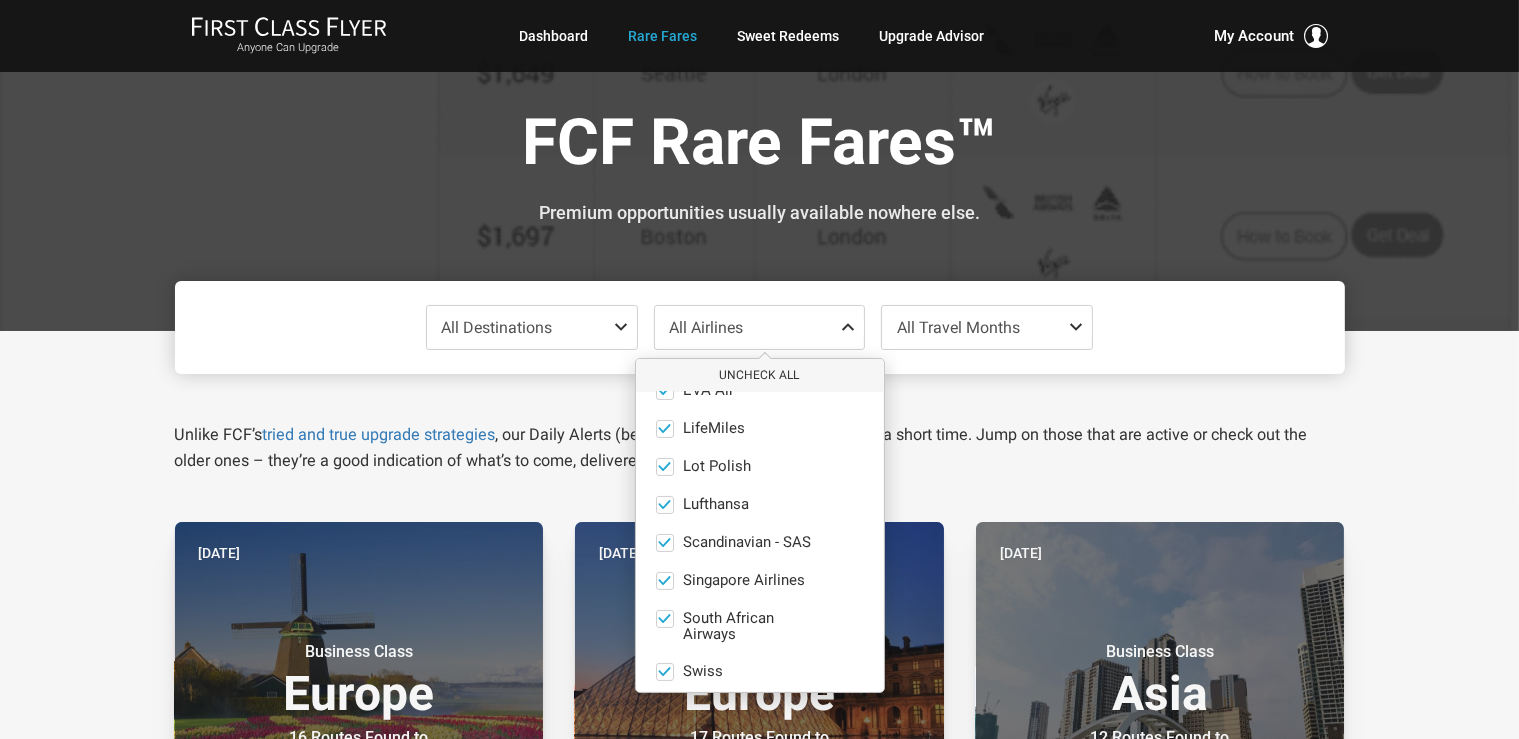 scroll, scrollTop: 368, scrollLeft: 0, axis: vertical 